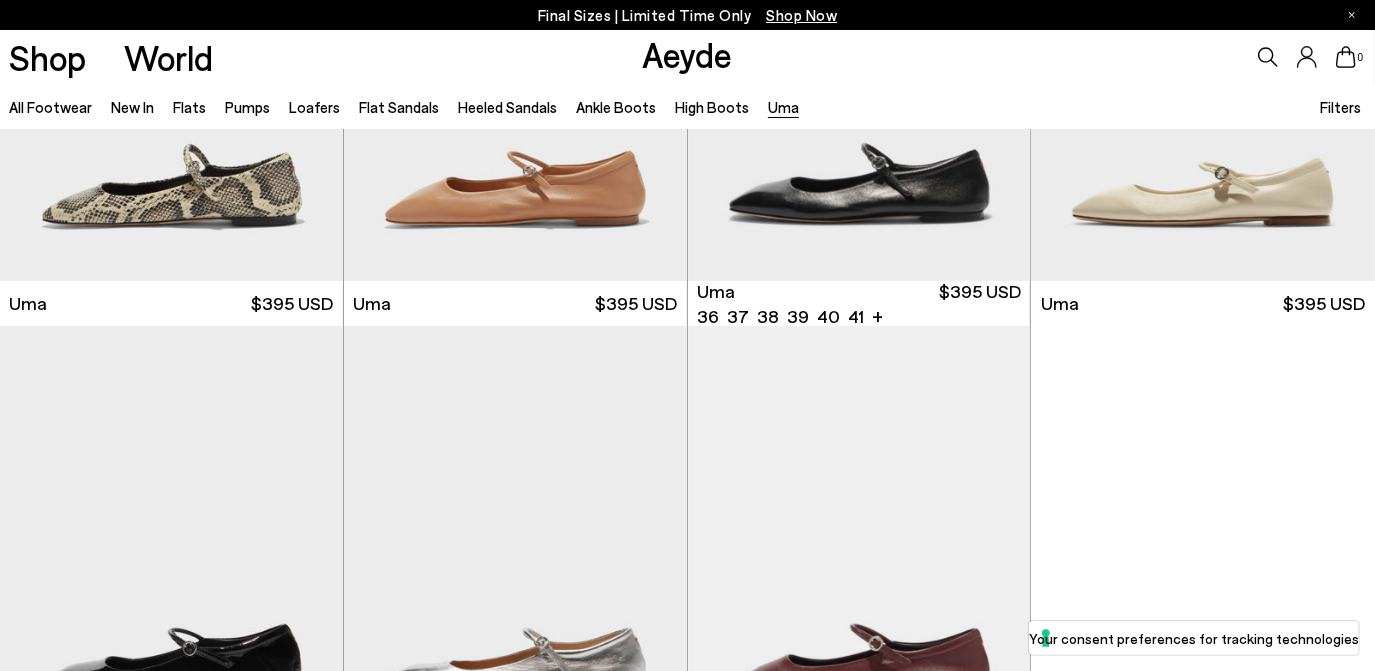 scroll, scrollTop: 101, scrollLeft: 0, axis: vertical 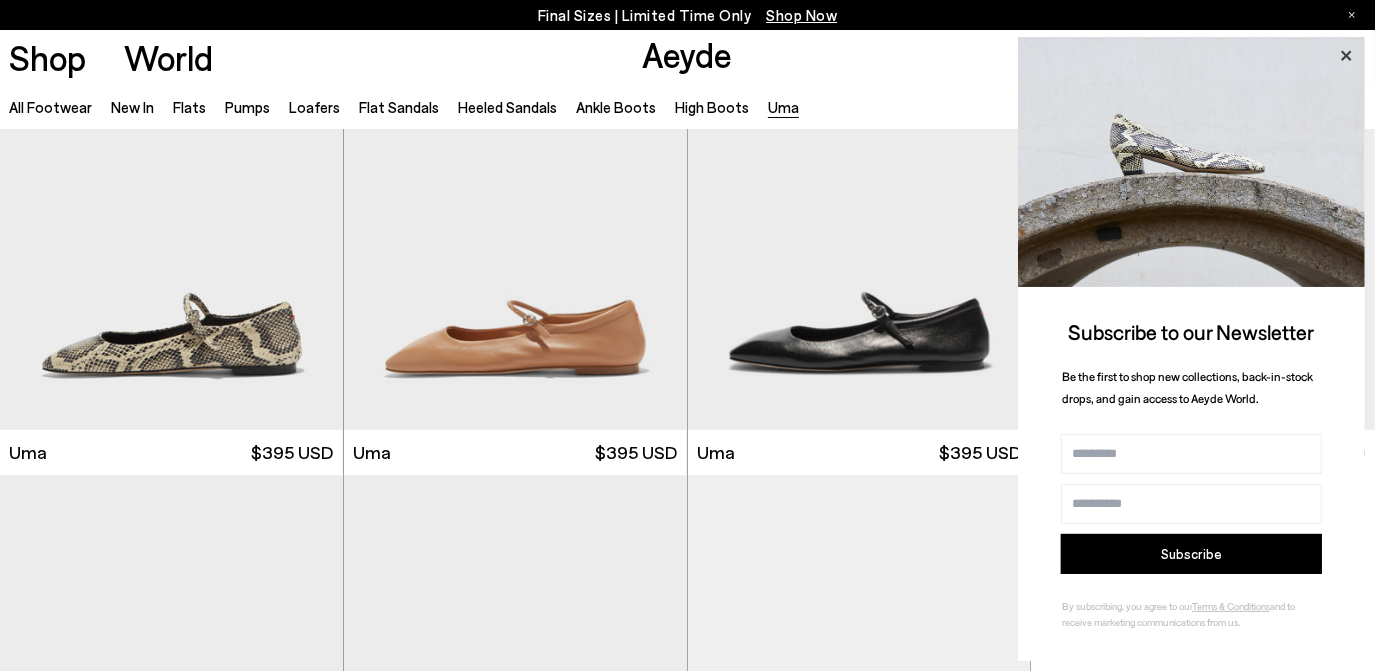 click 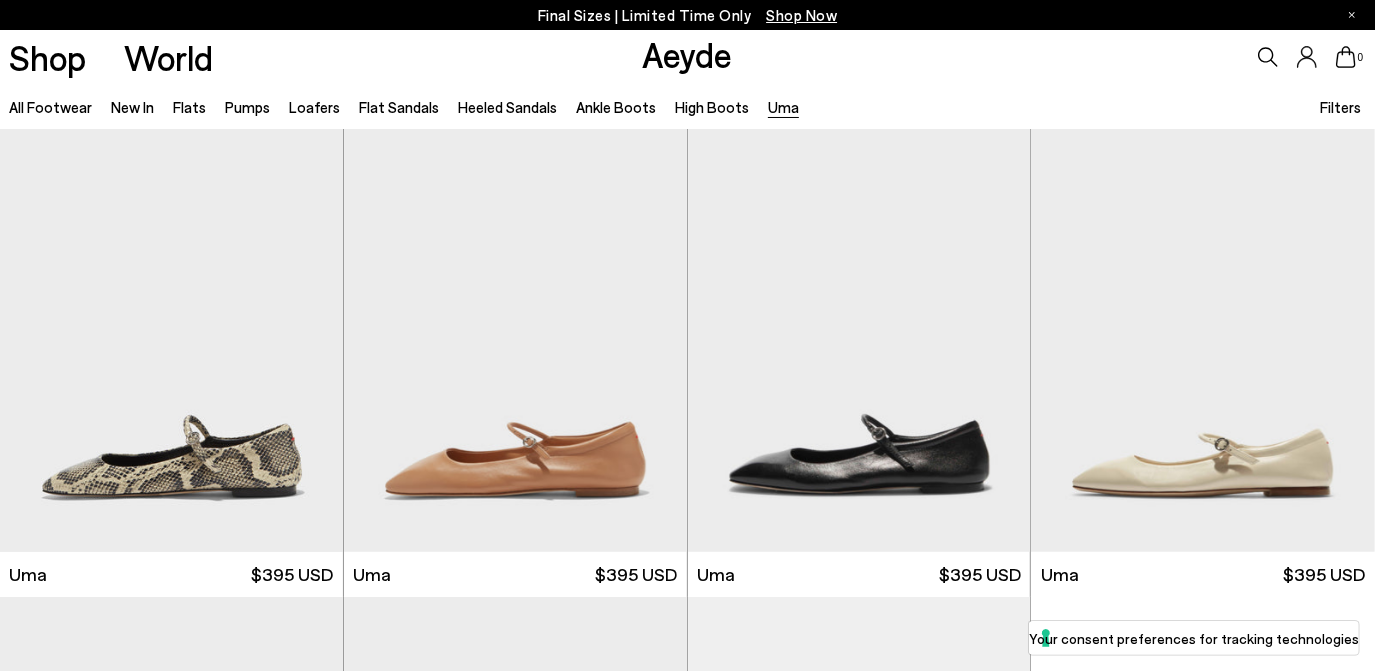 scroll, scrollTop: 0, scrollLeft: 0, axis: both 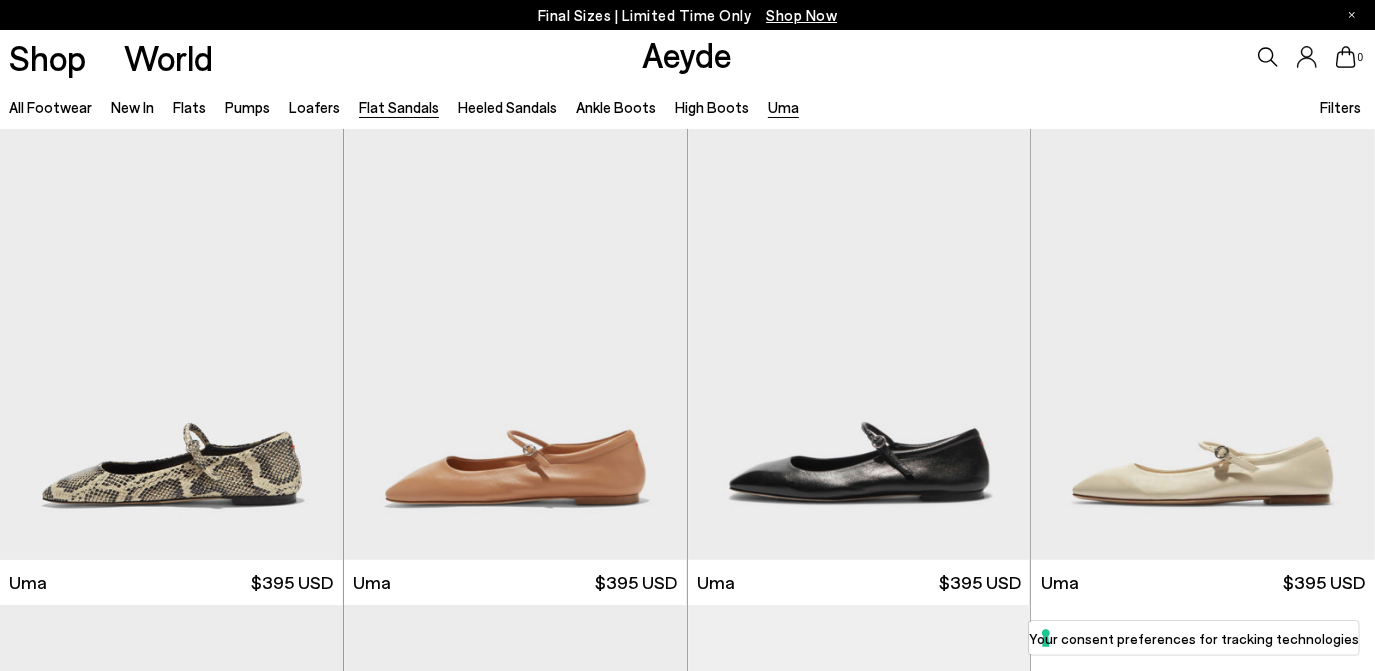 click on "Flat Sandals" at bounding box center [399, 107] 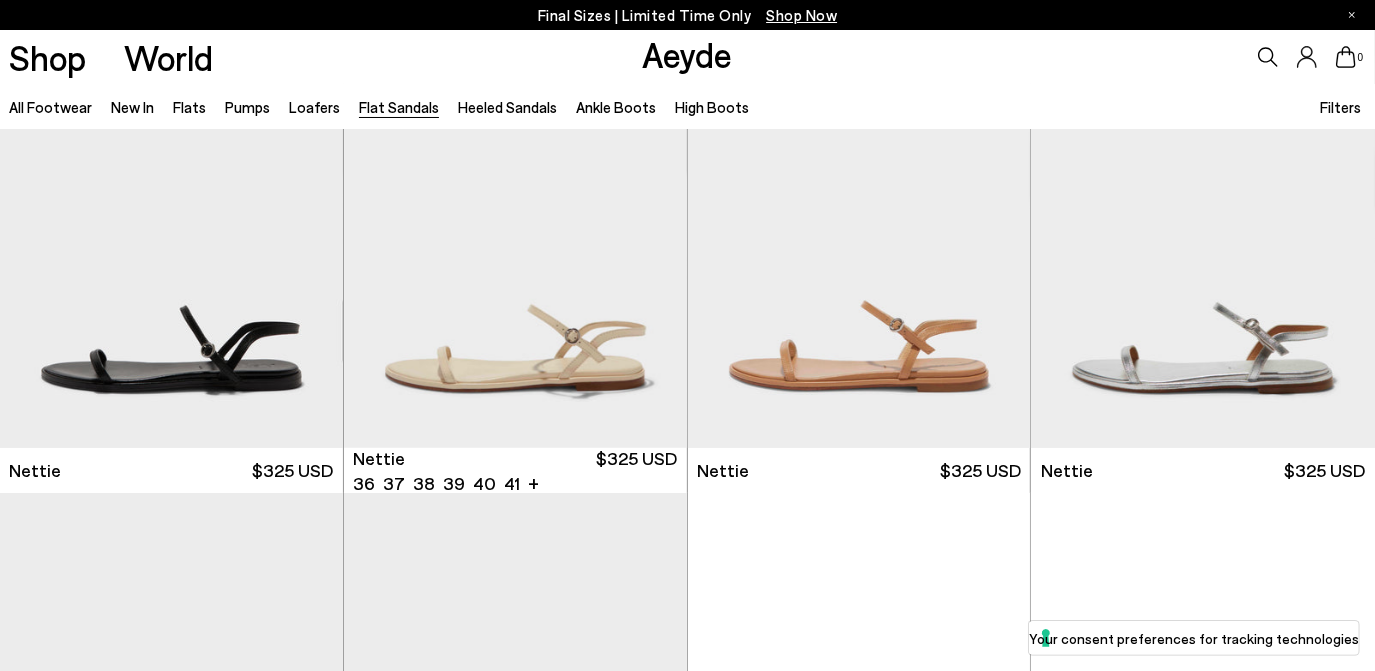 scroll, scrollTop: 116, scrollLeft: 0, axis: vertical 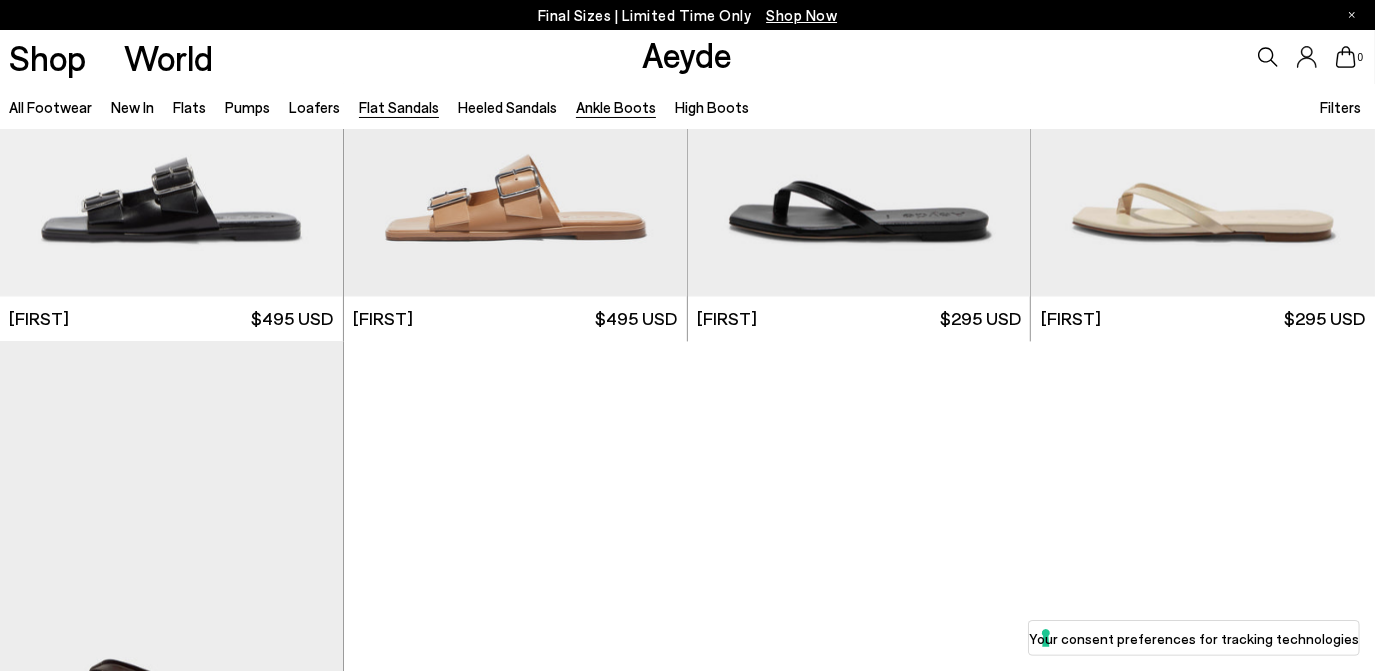 click on "Ankle Boots" at bounding box center (616, 107) 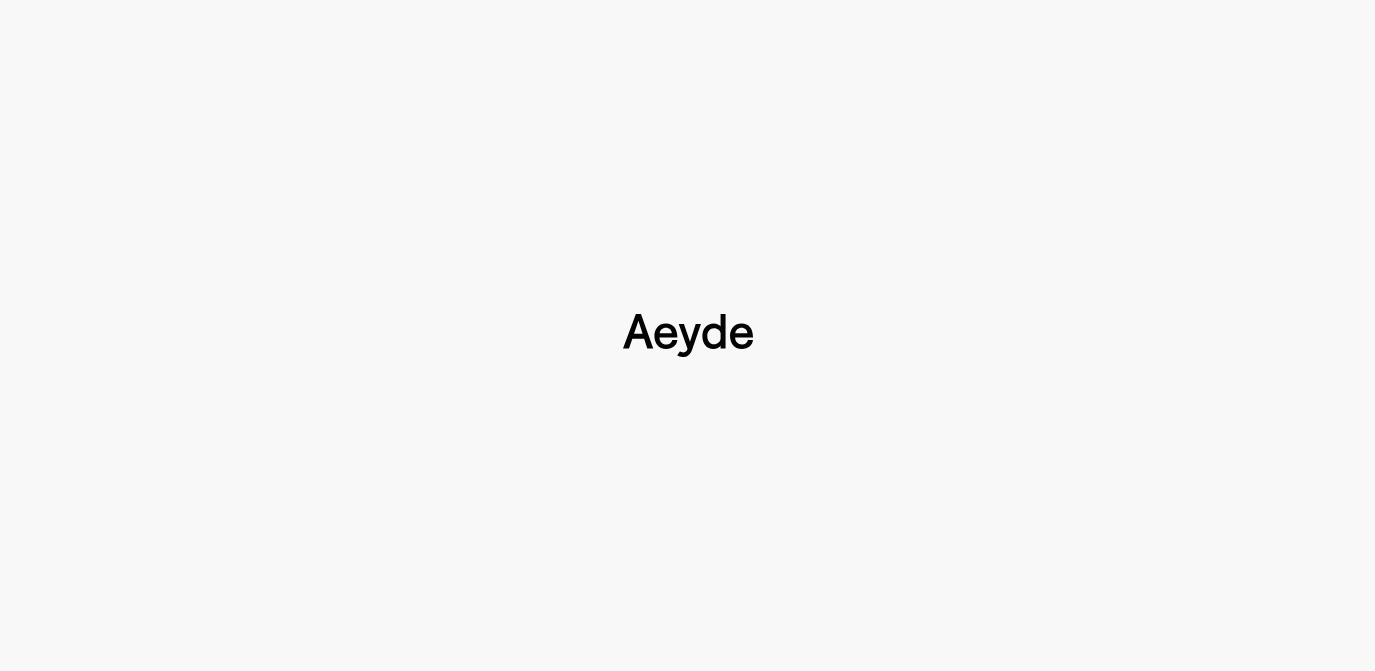 type 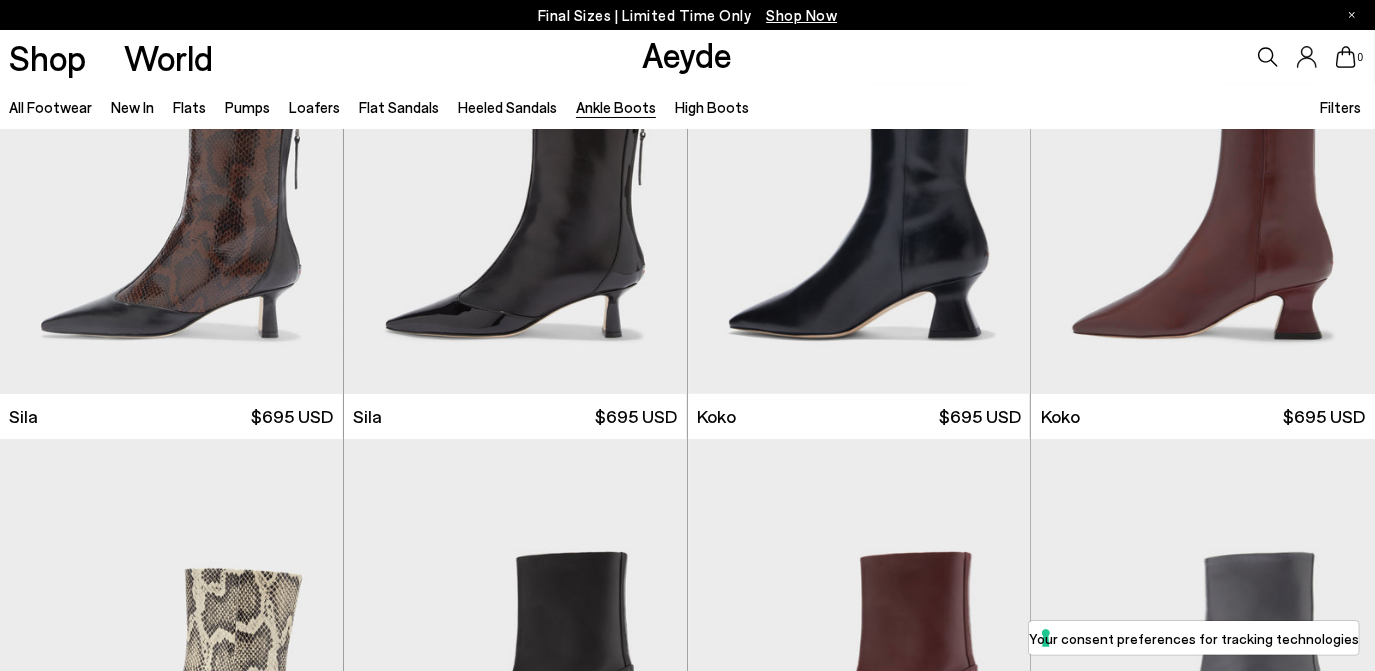scroll, scrollTop: 540, scrollLeft: 0, axis: vertical 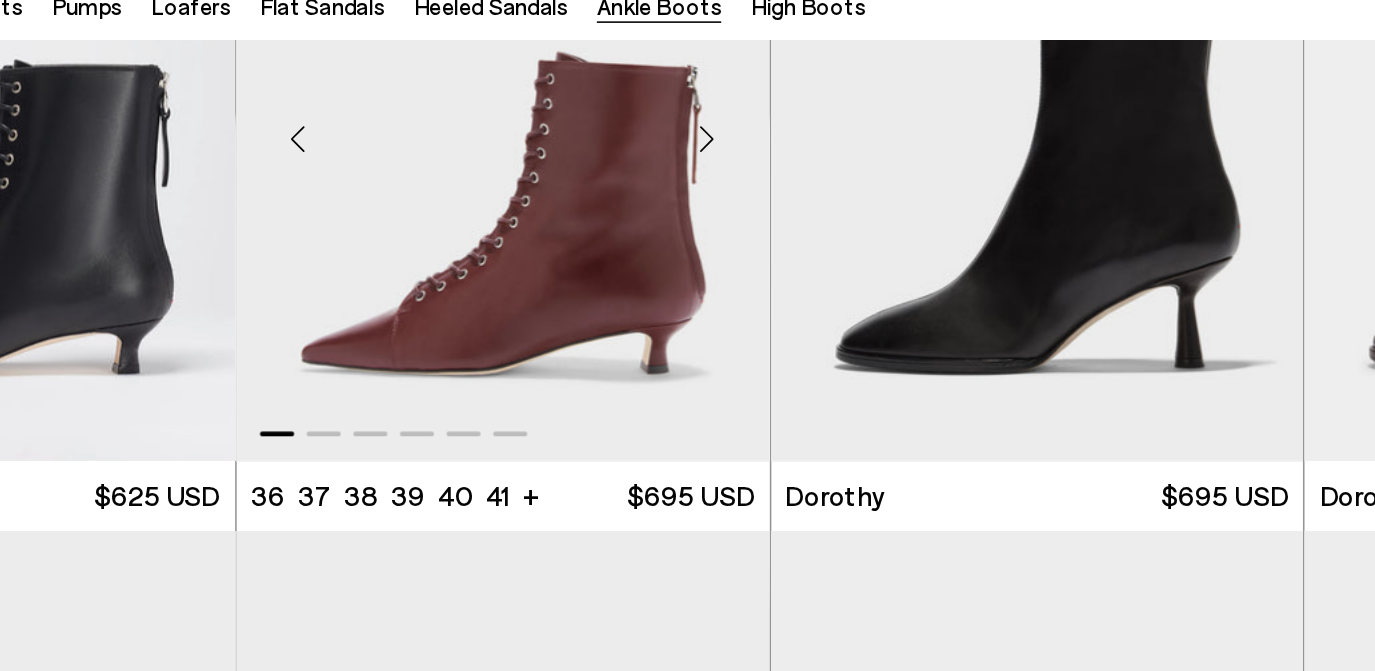 click at bounding box center (647, 193) 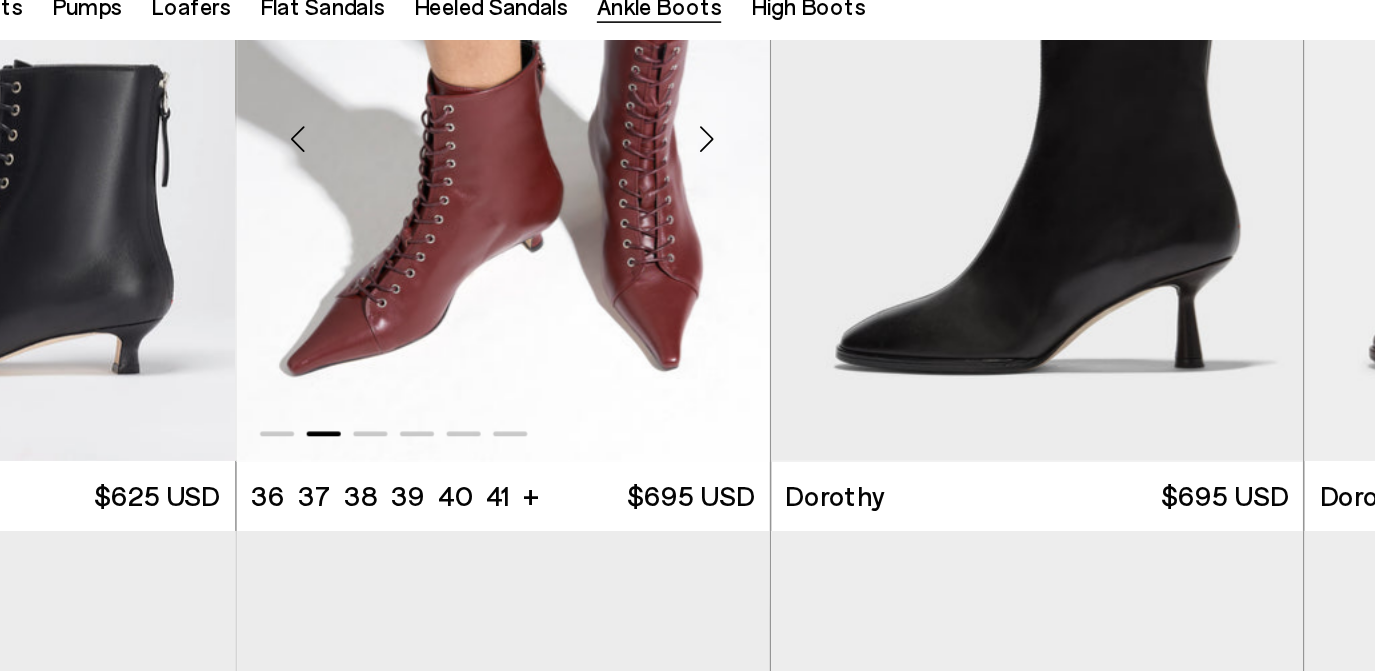click at bounding box center [647, 193] 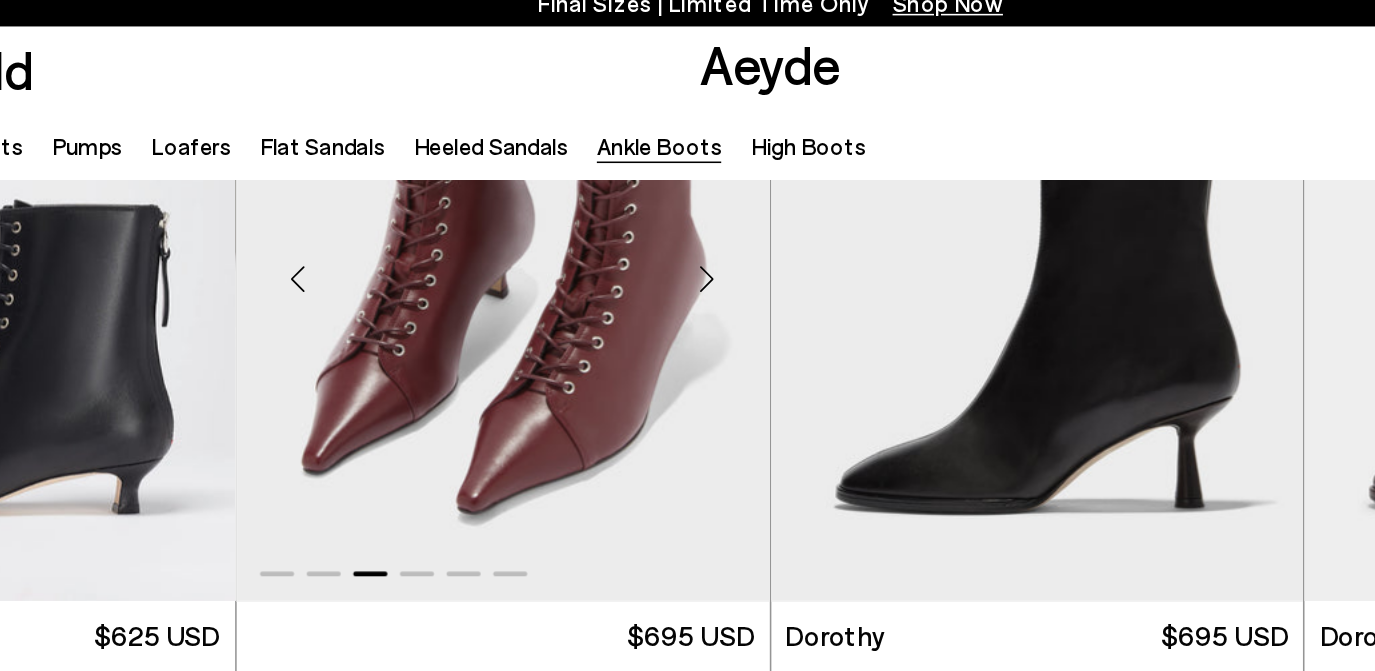 scroll, scrollTop: 1112, scrollLeft: 0, axis: vertical 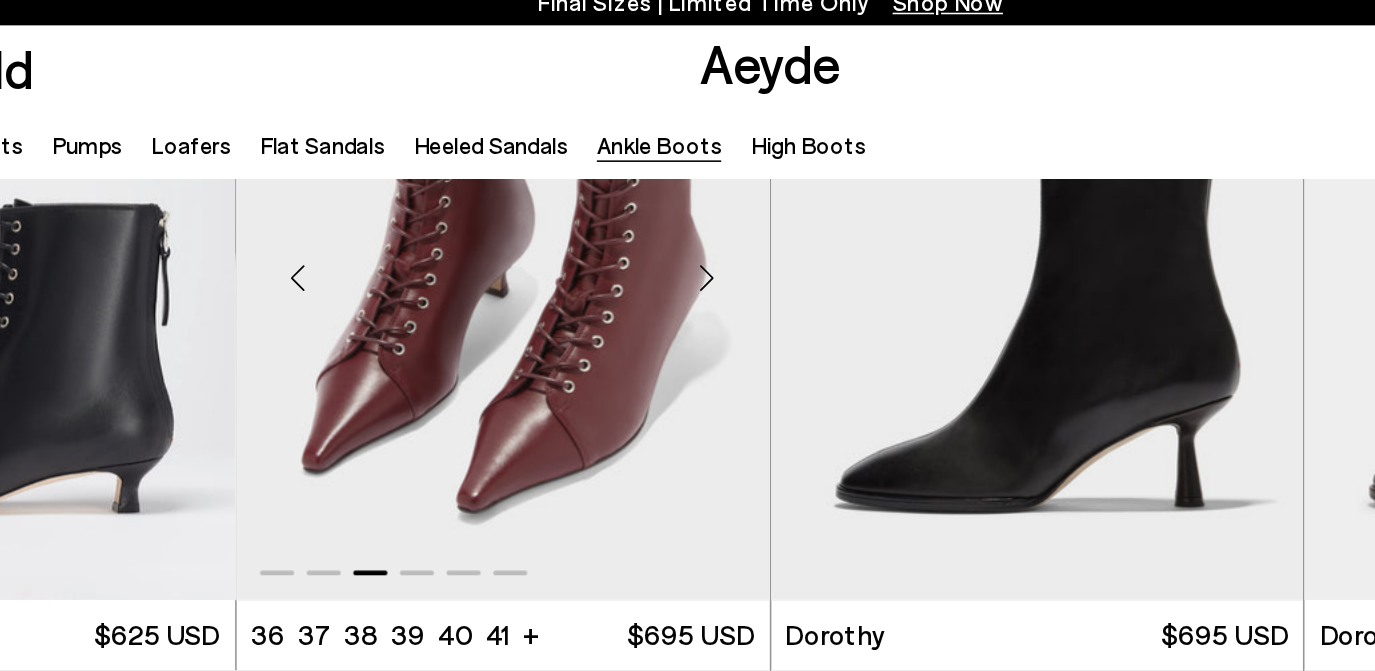 click at bounding box center [647, 193] 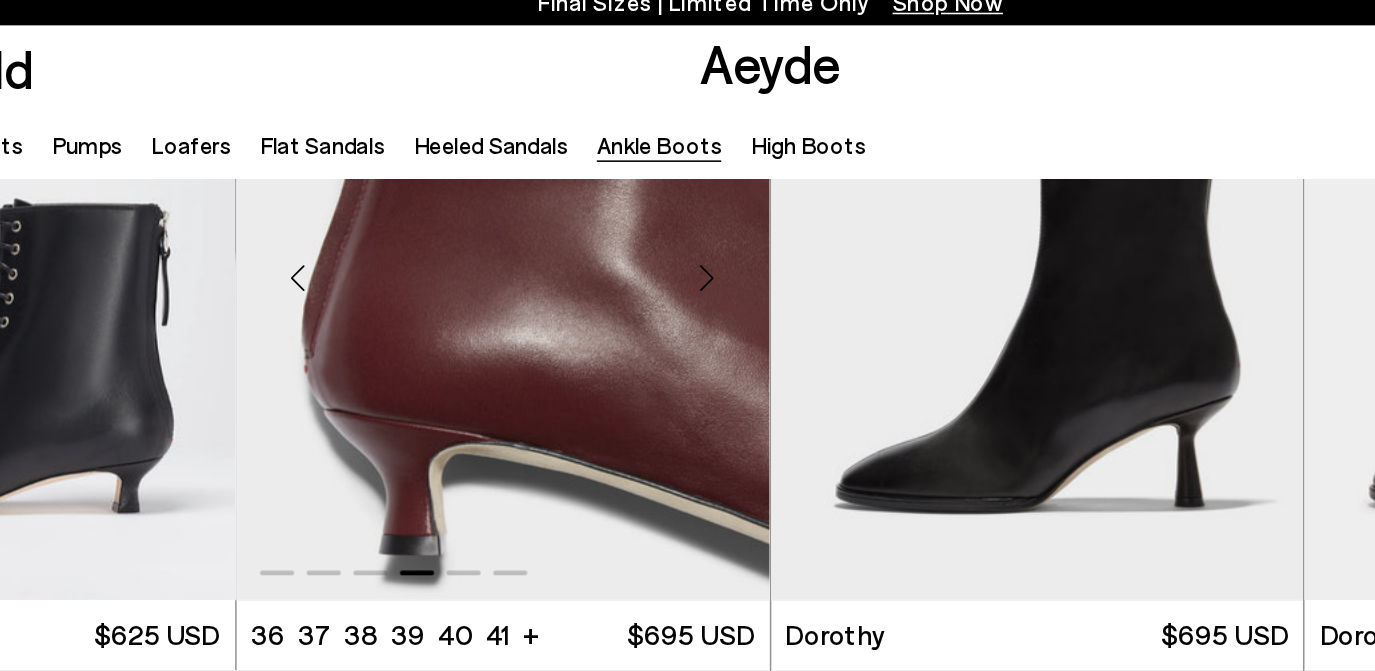 click at bounding box center (647, 193) 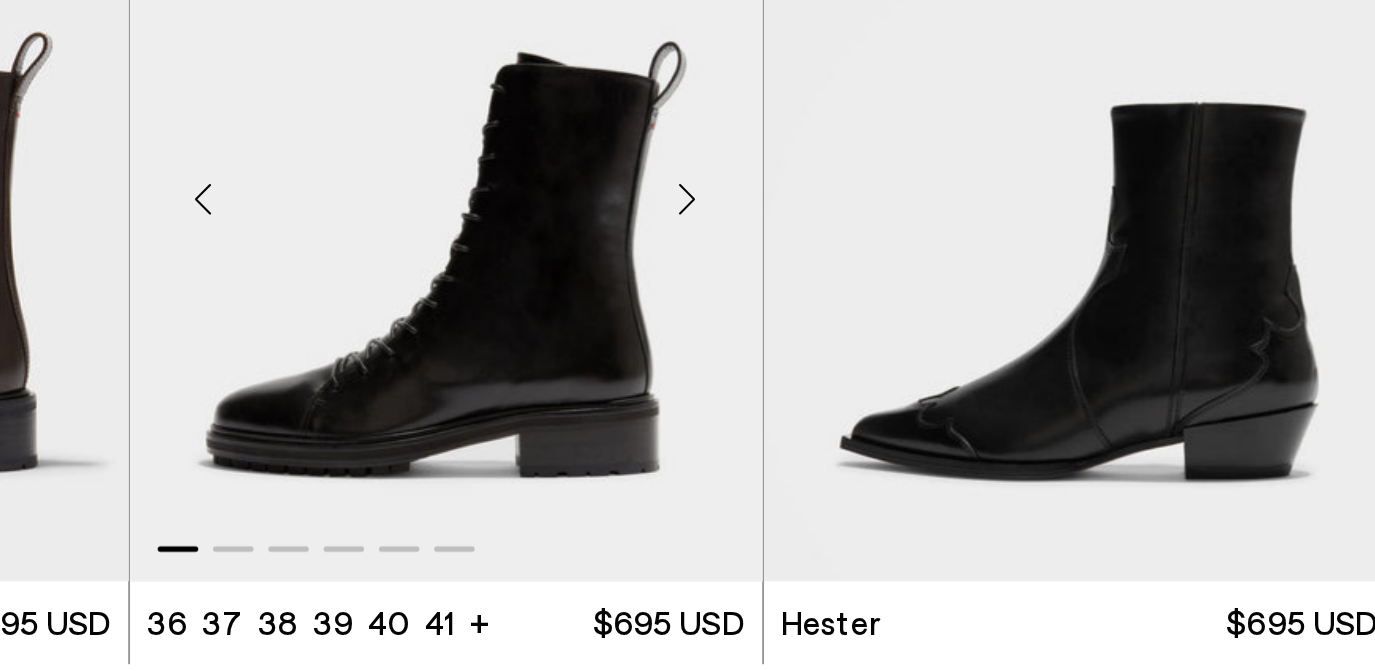 scroll, scrollTop: 3439, scrollLeft: 0, axis: vertical 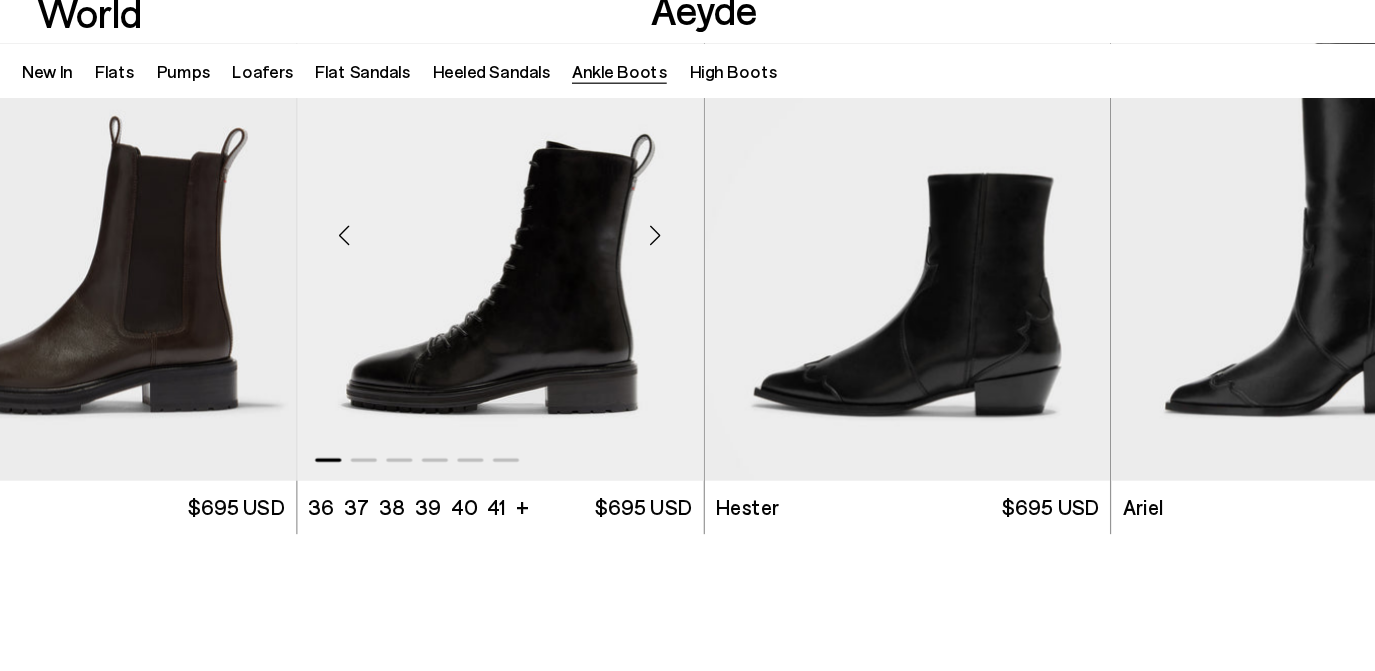 click at bounding box center [647, 246] 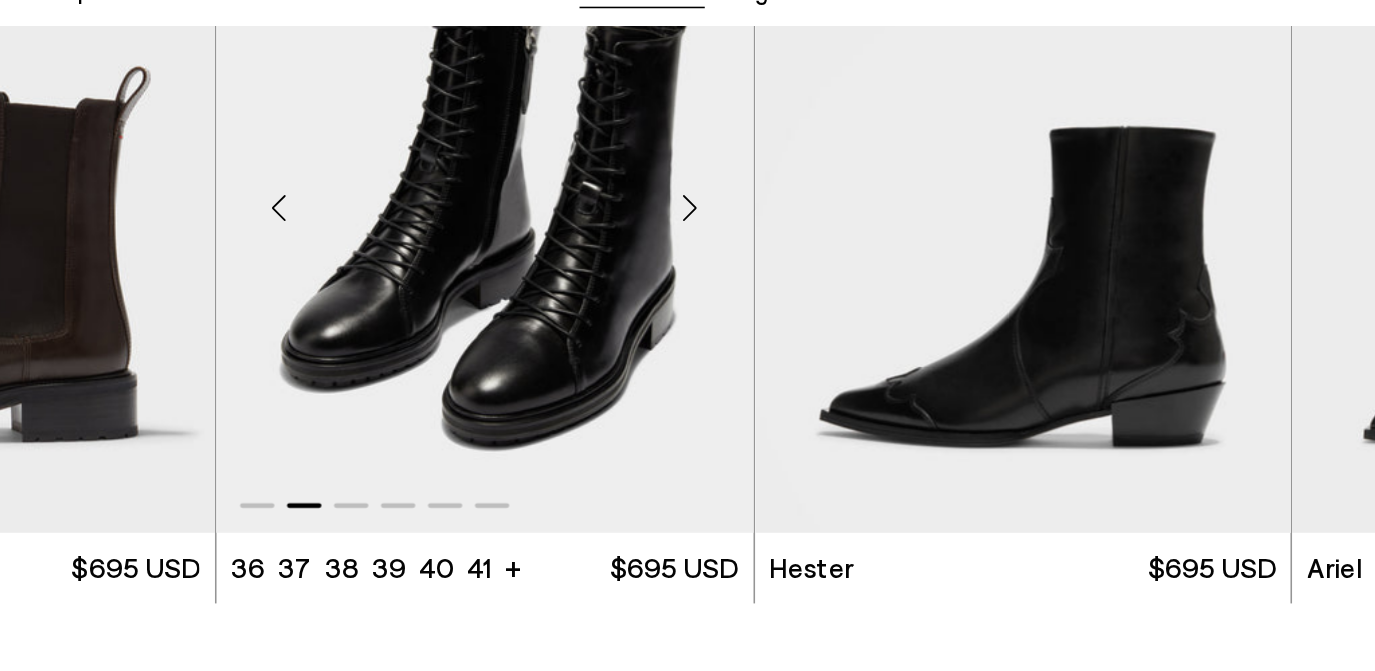 scroll, scrollTop: 3439, scrollLeft: 0, axis: vertical 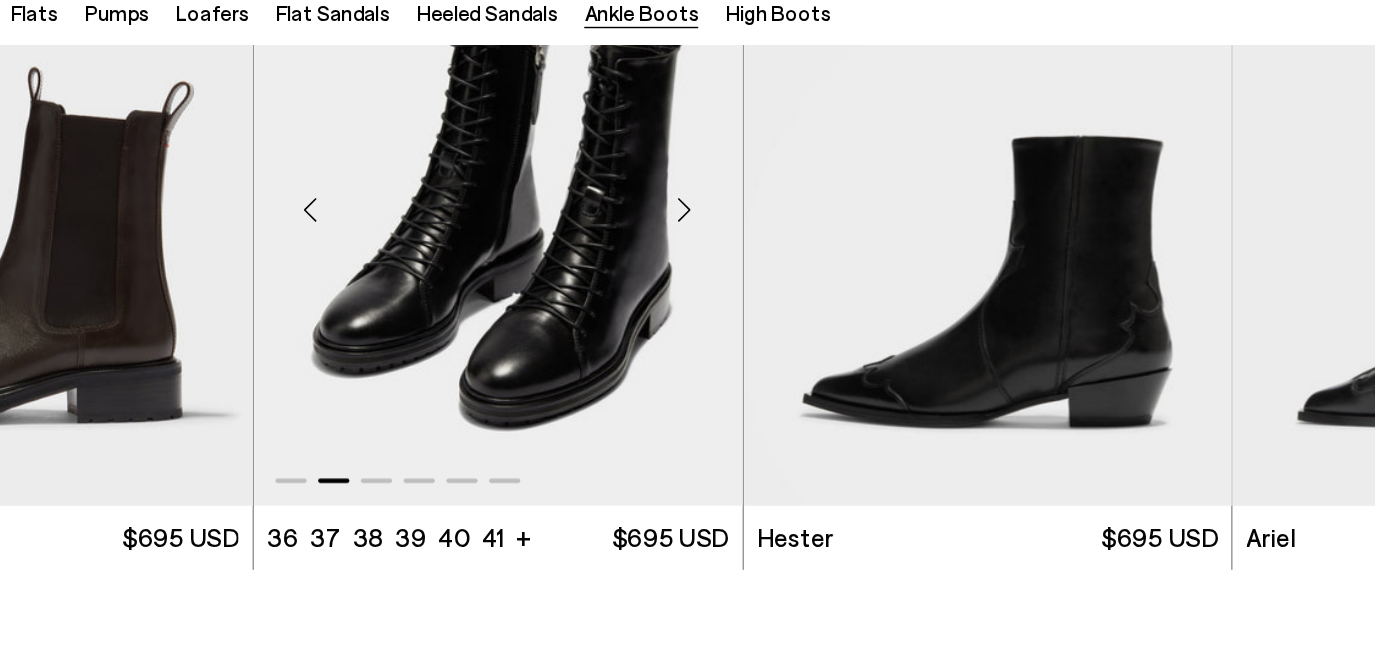 click at bounding box center (647, 246) 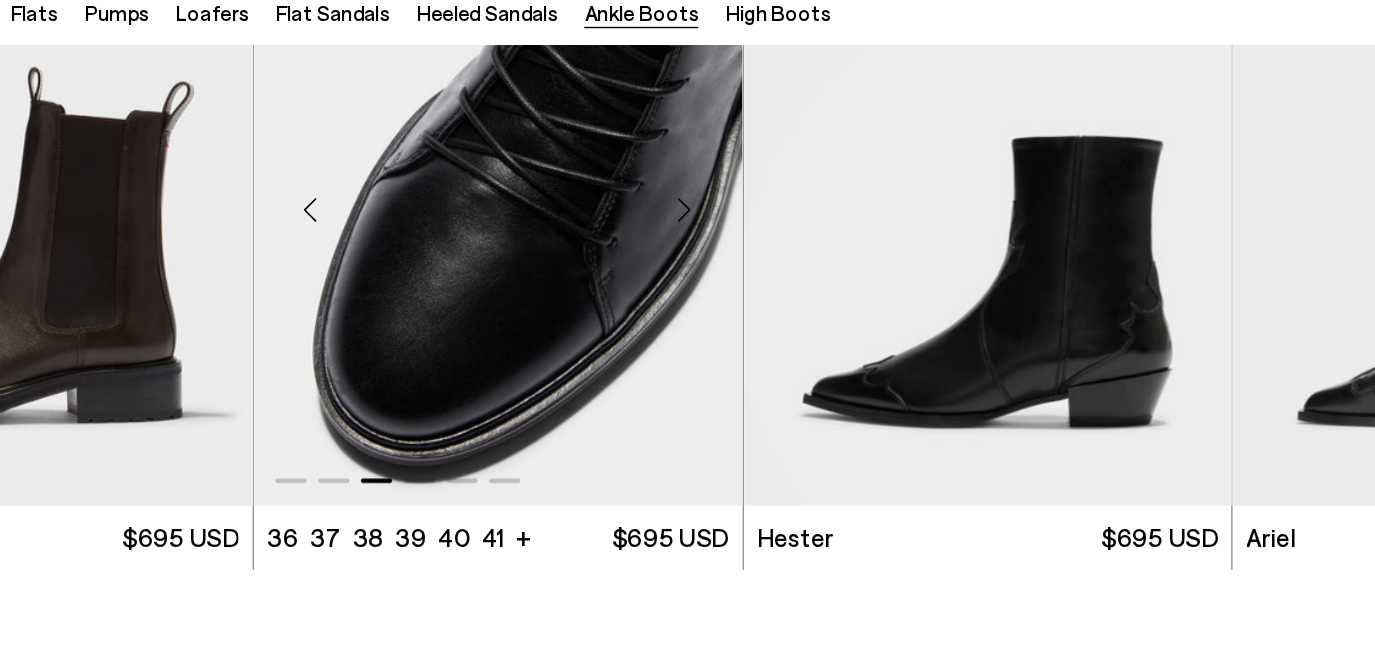 click at bounding box center [647, 246] 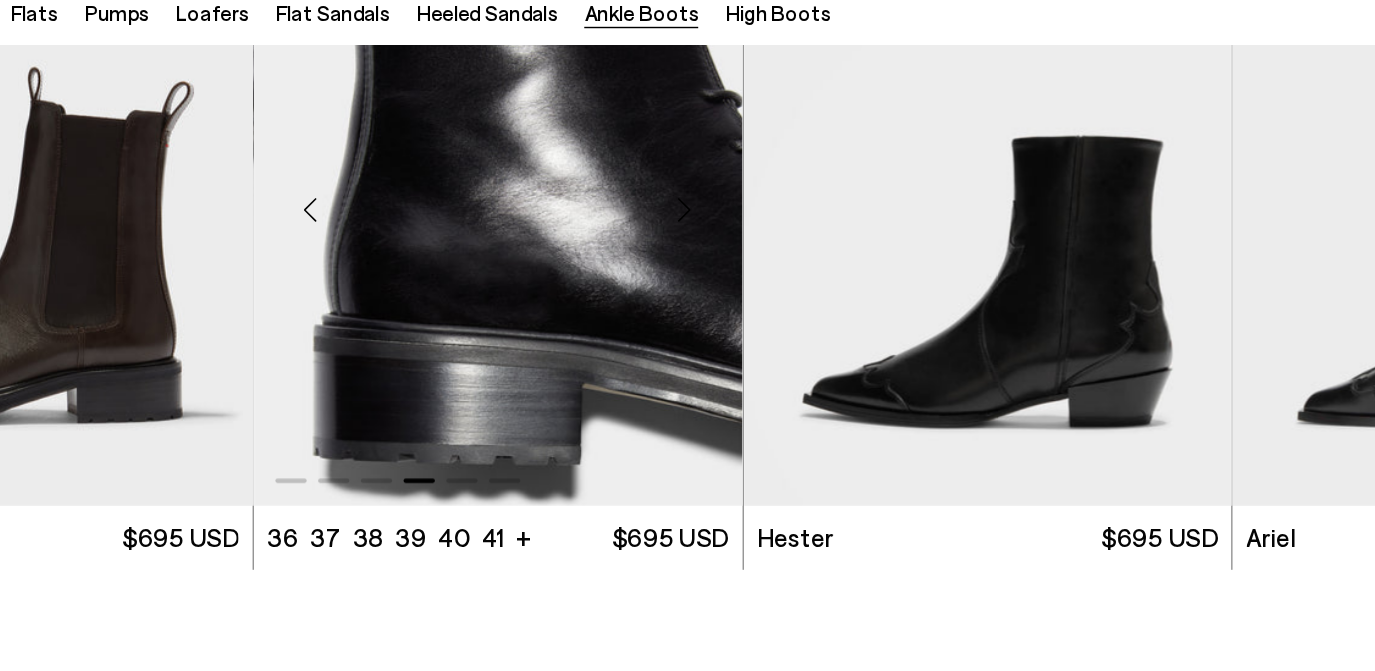 click at bounding box center (647, 246) 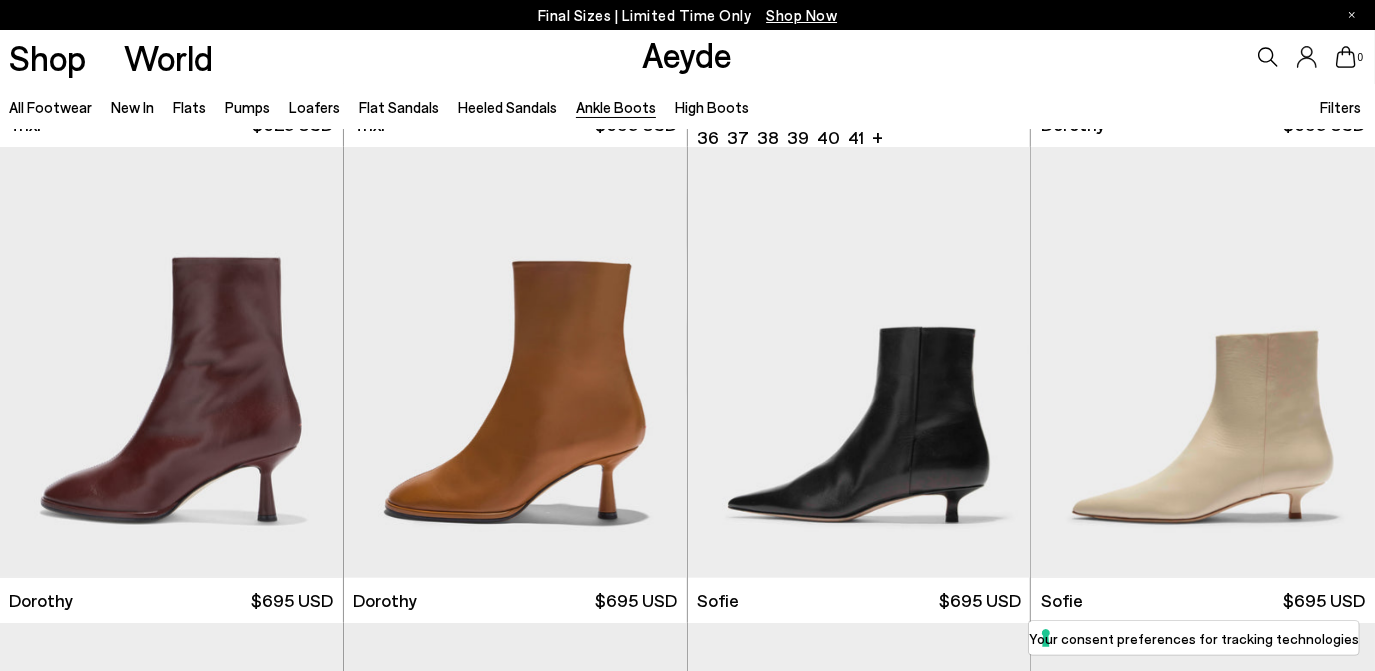 scroll, scrollTop: 970, scrollLeft: 0, axis: vertical 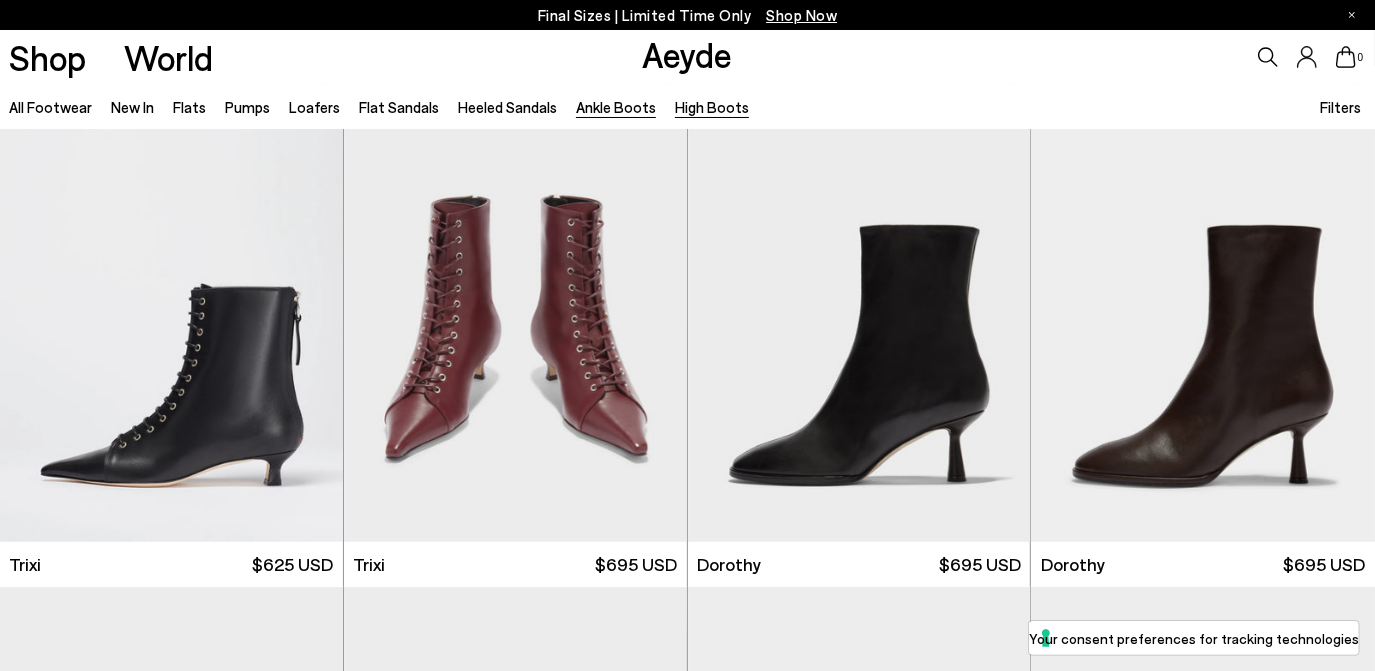 click on "High Boots" at bounding box center (712, 107) 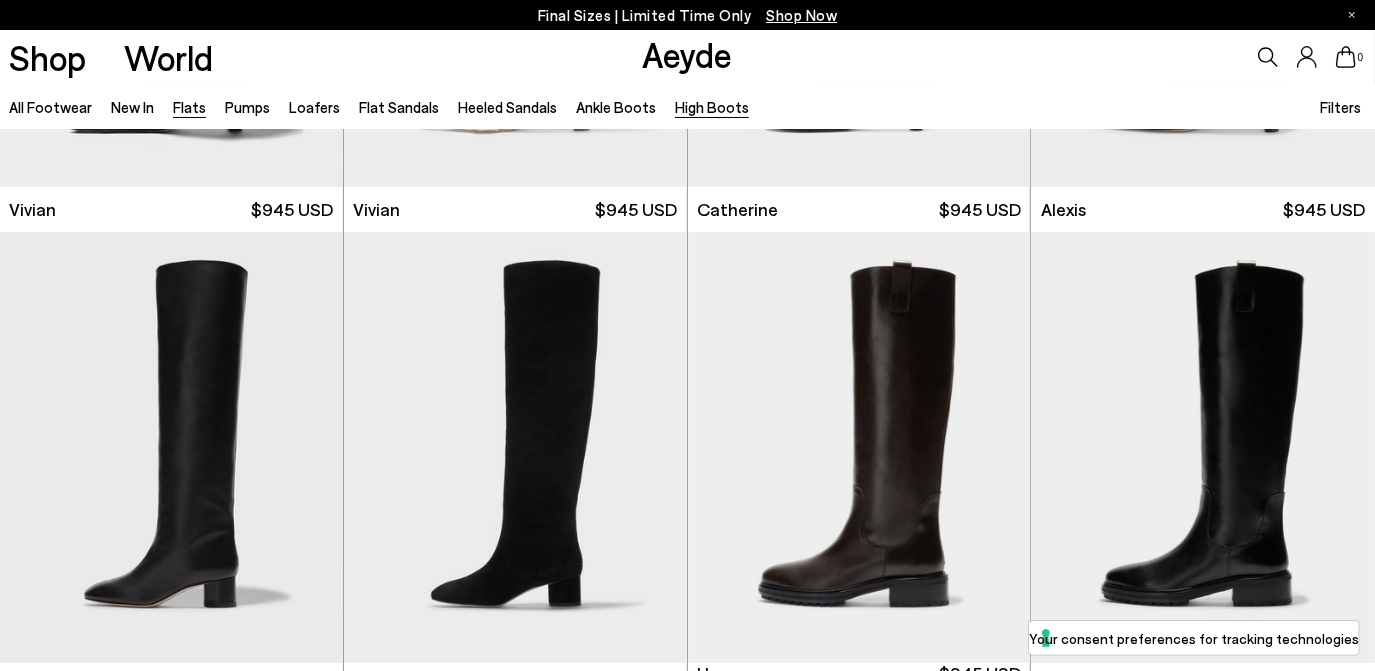 scroll, scrollTop: 368, scrollLeft: 0, axis: vertical 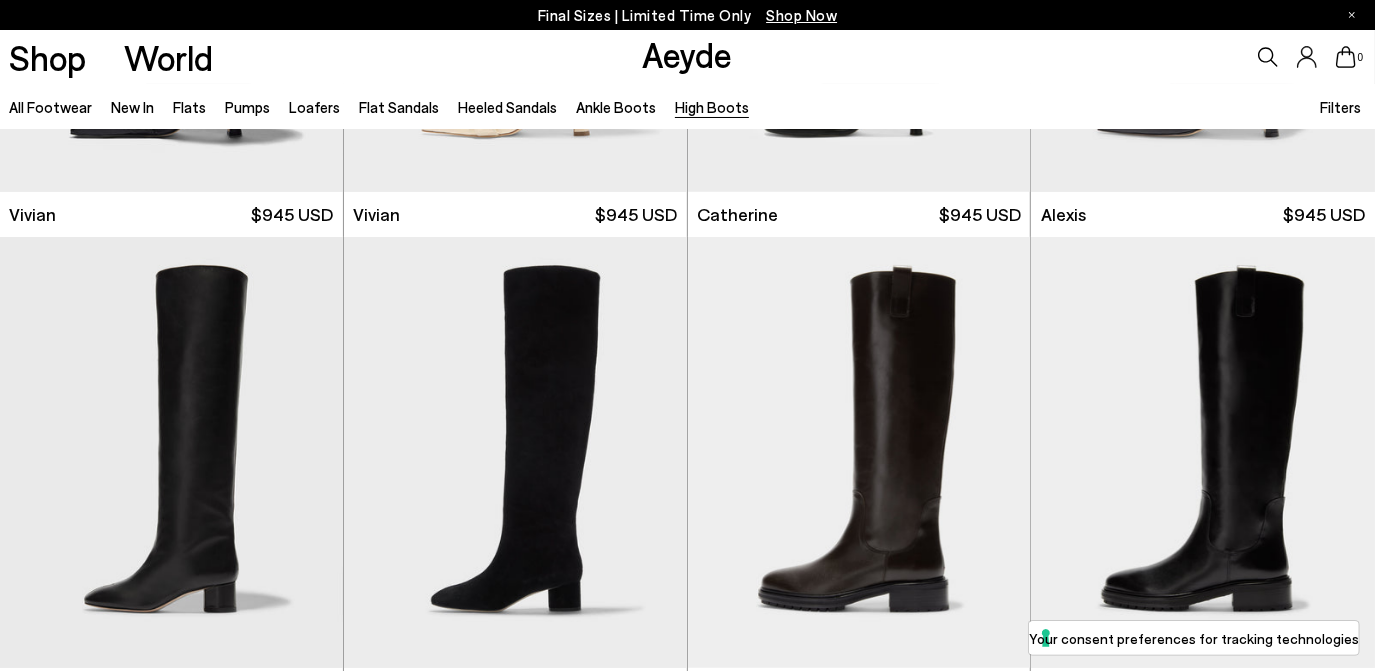 click on "All Footwear
New In
Flats
Pumps
Loafers
Flat Sandals
Heeled Sandals
Ankle Boots
High Boots" at bounding box center (388, 106) 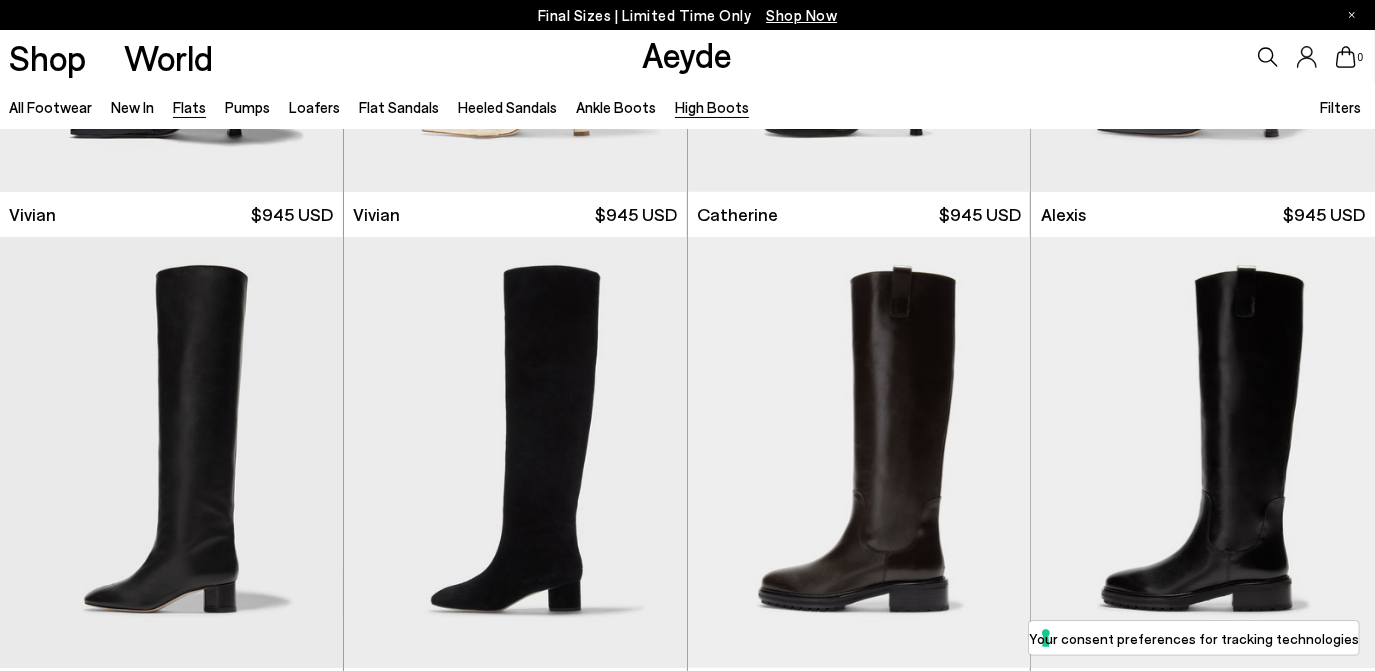 click on "Flats" at bounding box center [189, 107] 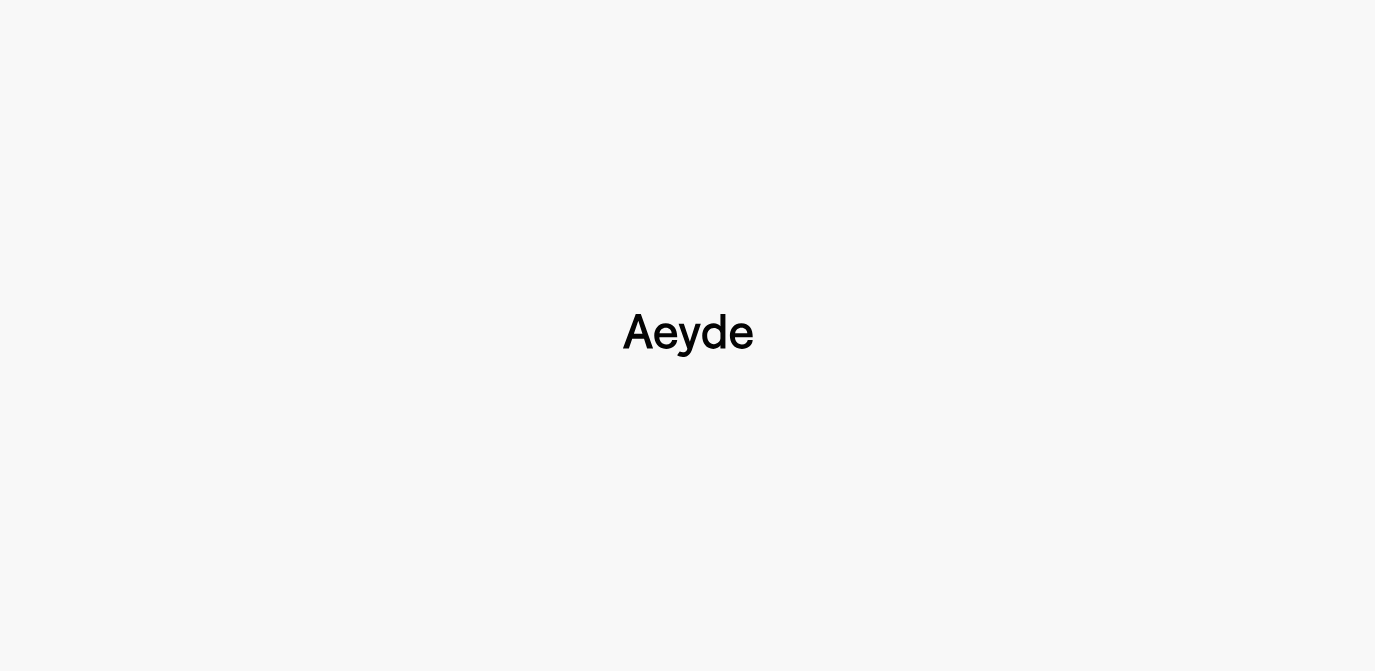 type 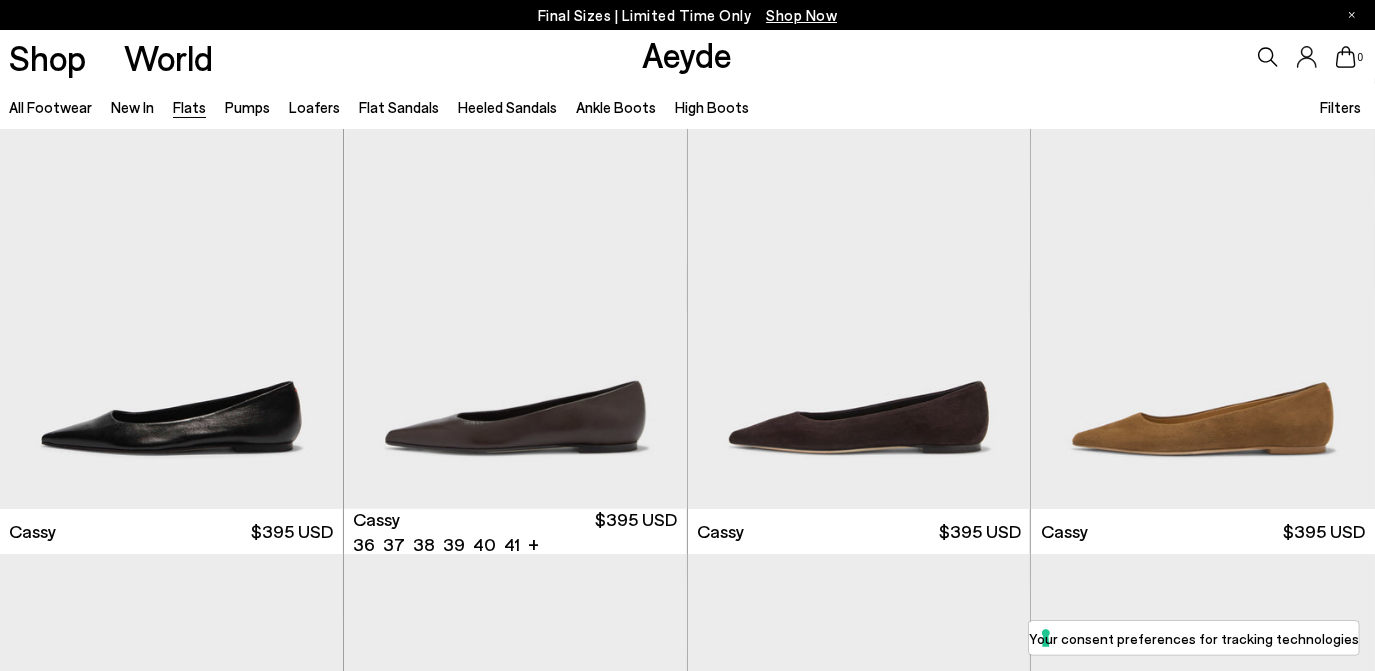 scroll, scrollTop: 157, scrollLeft: 0, axis: vertical 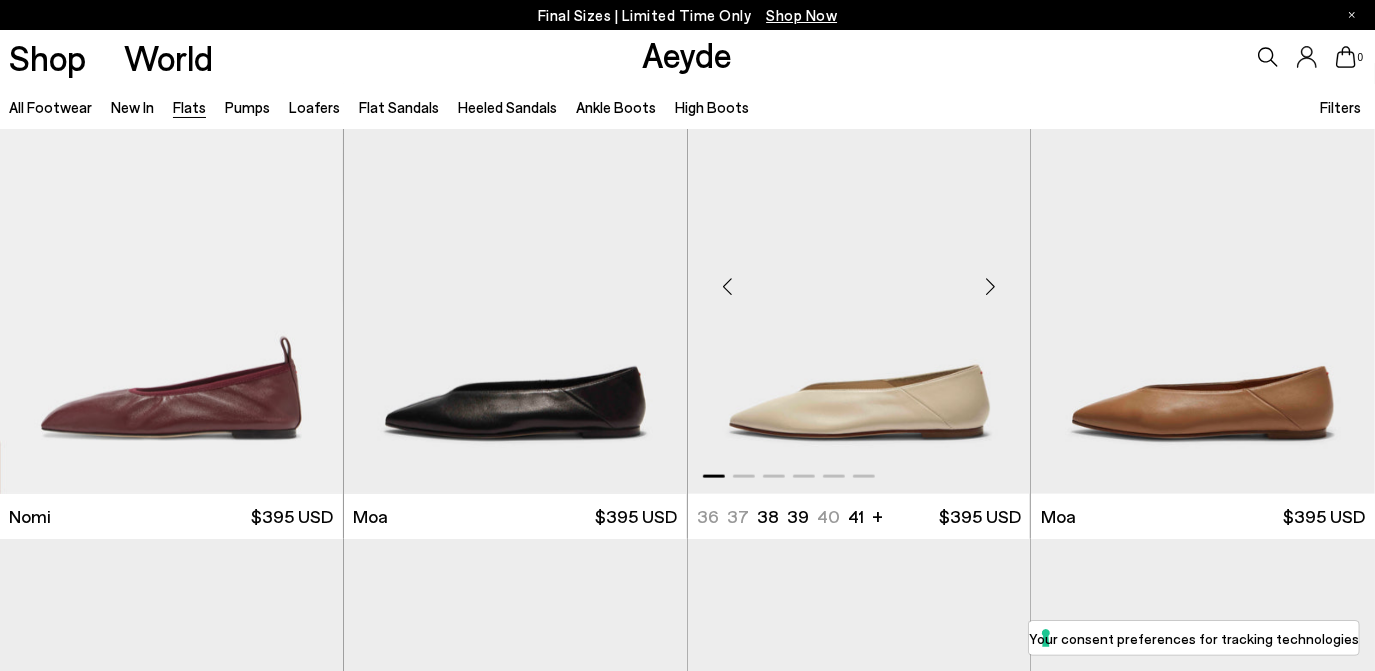 click at bounding box center [859, 278] 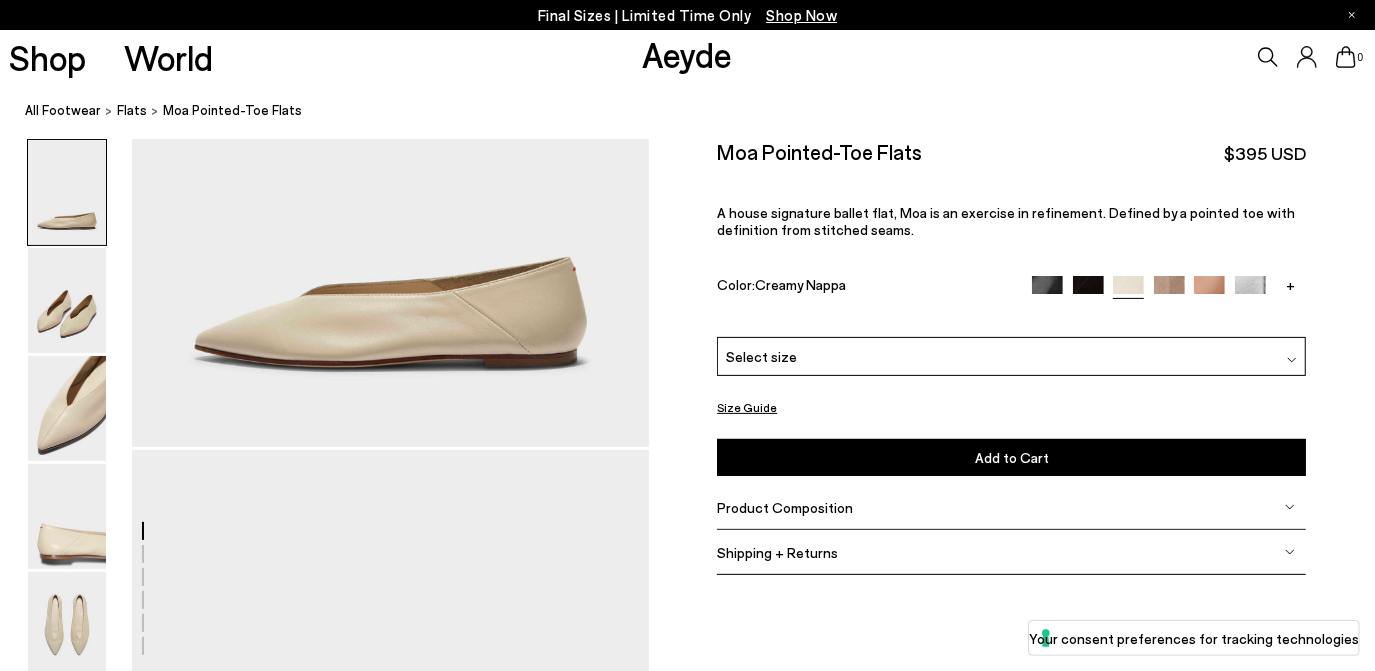 scroll, scrollTop: 226, scrollLeft: 0, axis: vertical 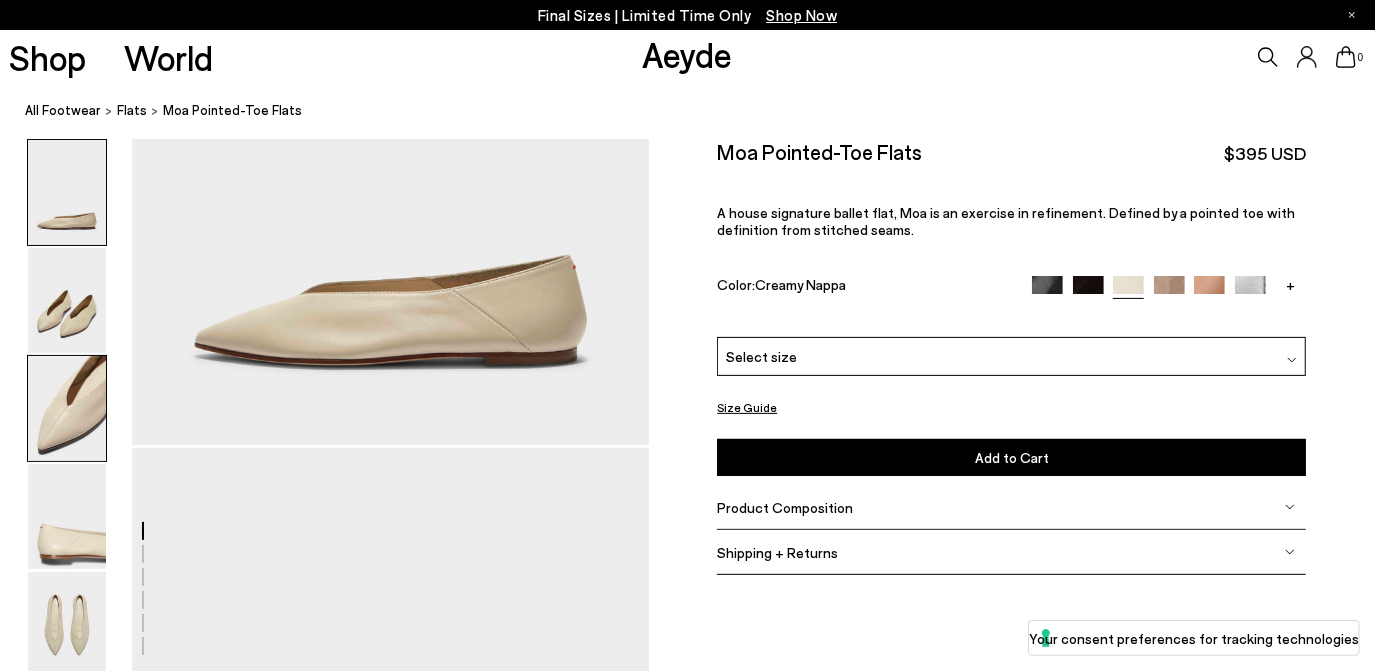 click at bounding box center (67, 408) 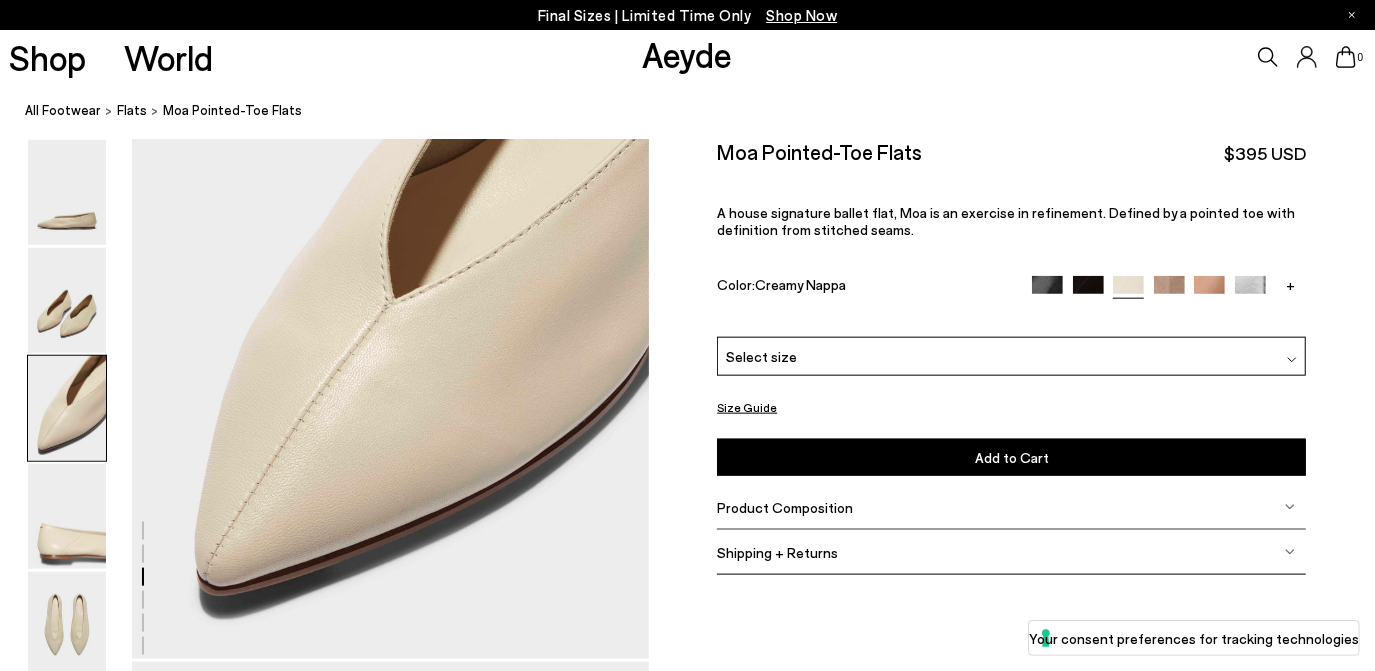 scroll, scrollTop: 1397, scrollLeft: 0, axis: vertical 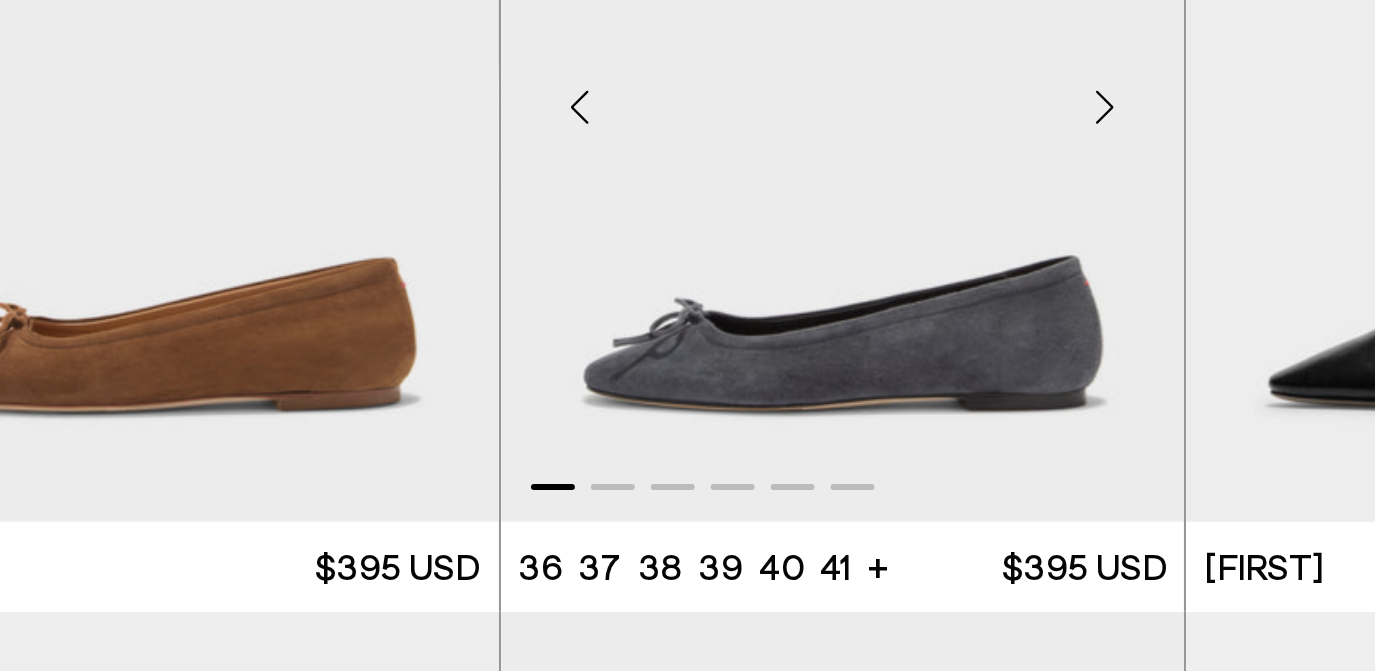 click at bounding box center [990, 217] 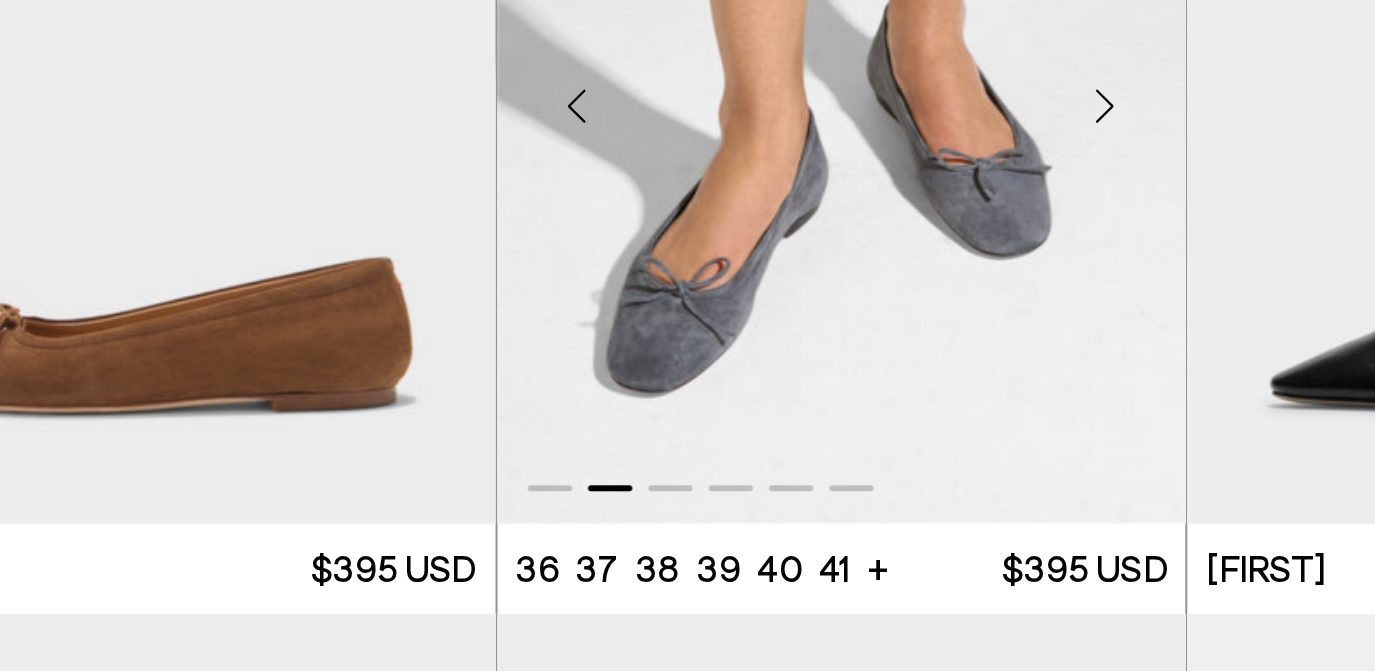 scroll, scrollTop: 2991, scrollLeft: 0, axis: vertical 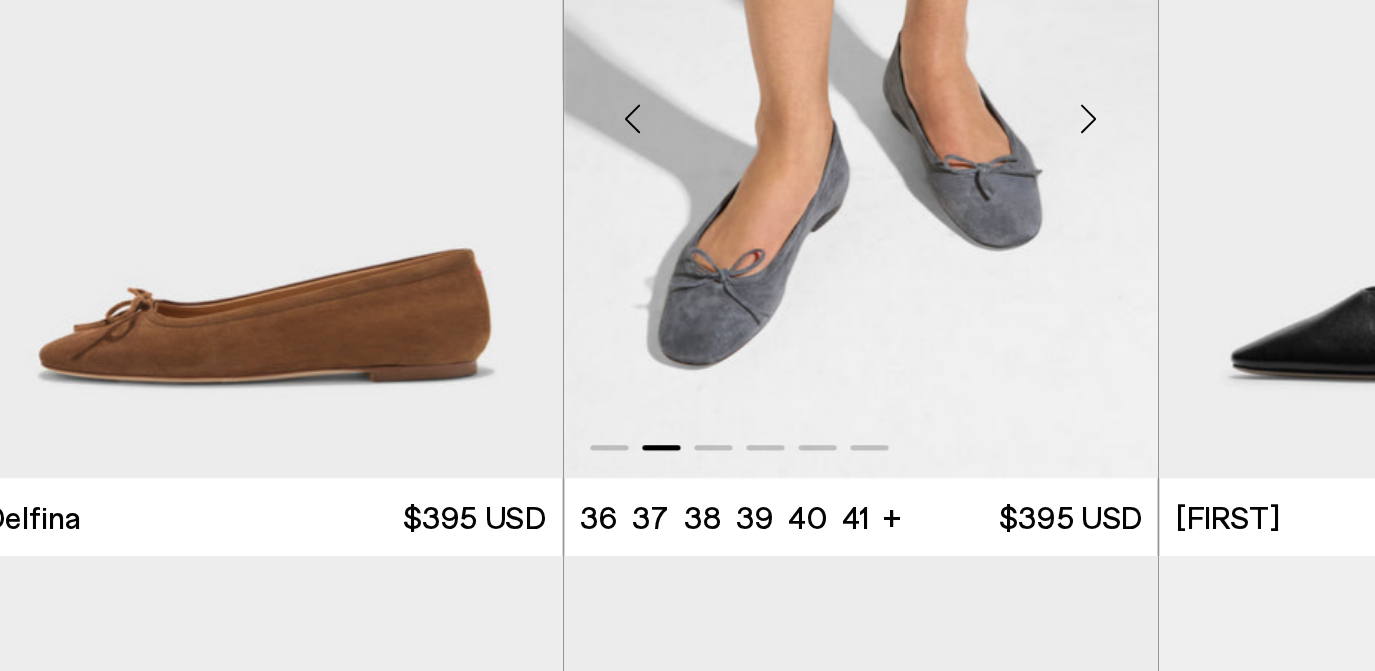 click at bounding box center (990, 217) 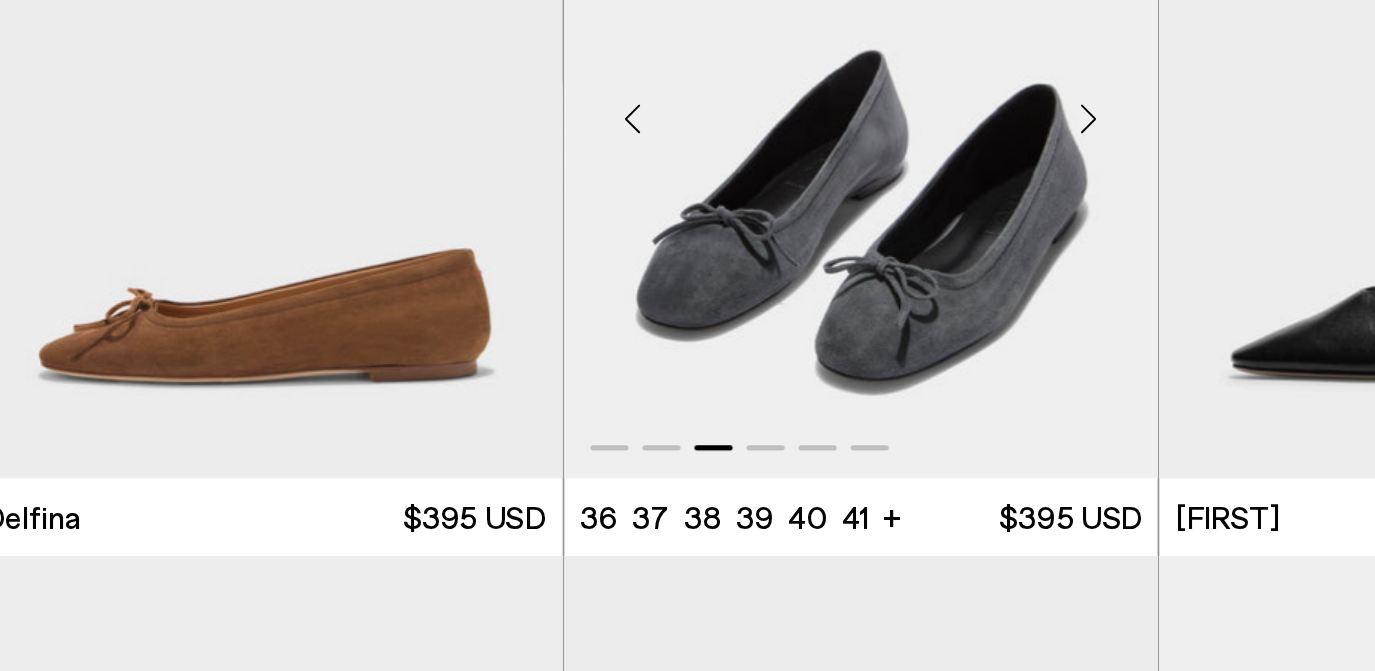 click at bounding box center (990, 217) 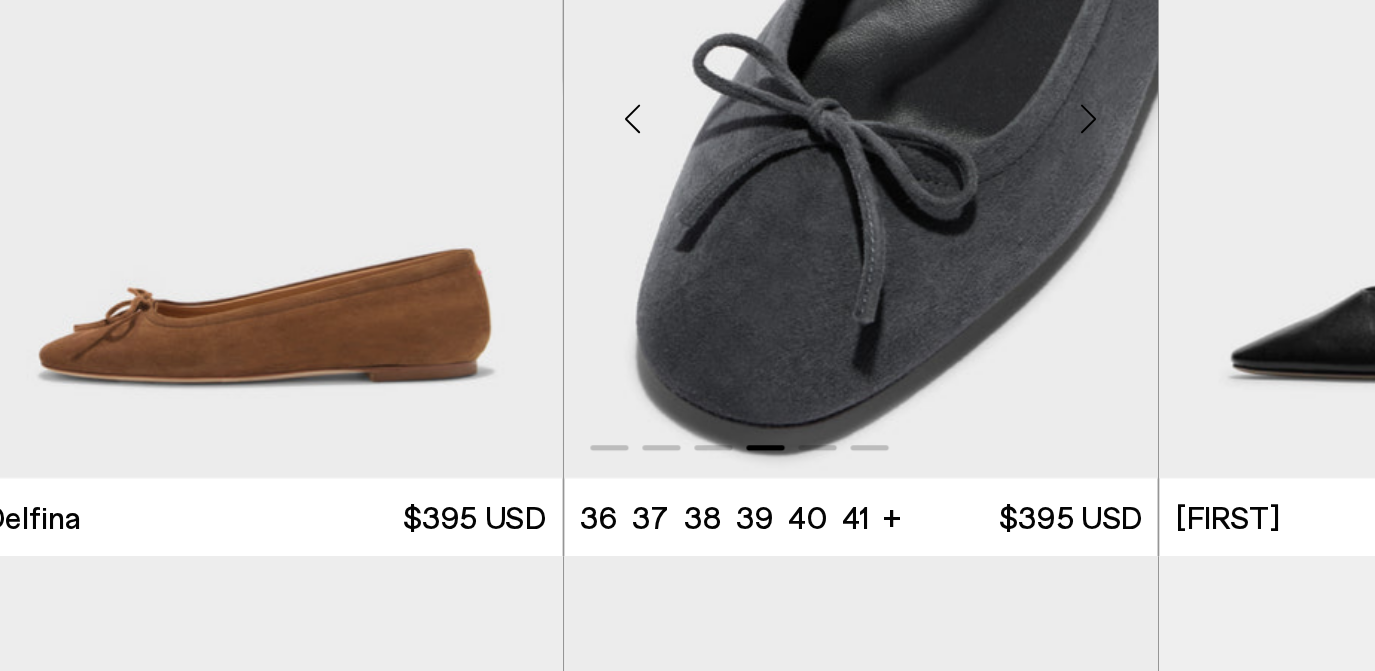 click at bounding box center [990, 217] 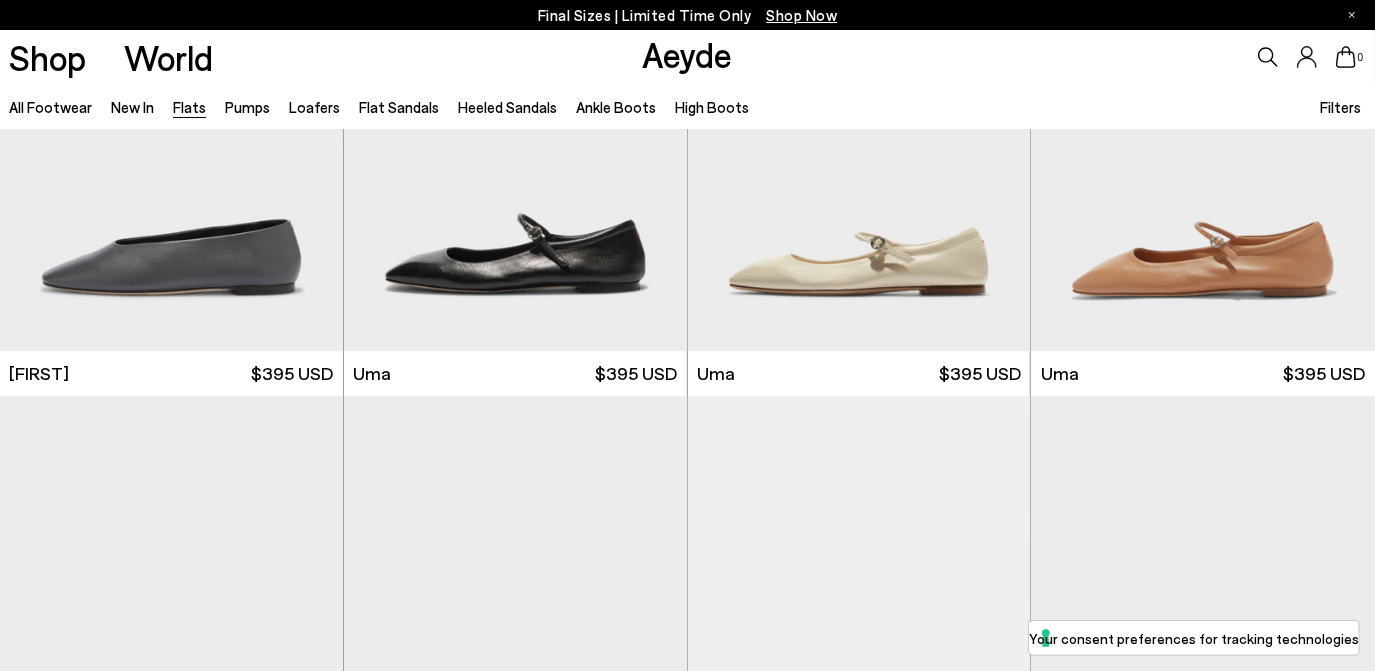 scroll, scrollTop: 4497, scrollLeft: 0, axis: vertical 